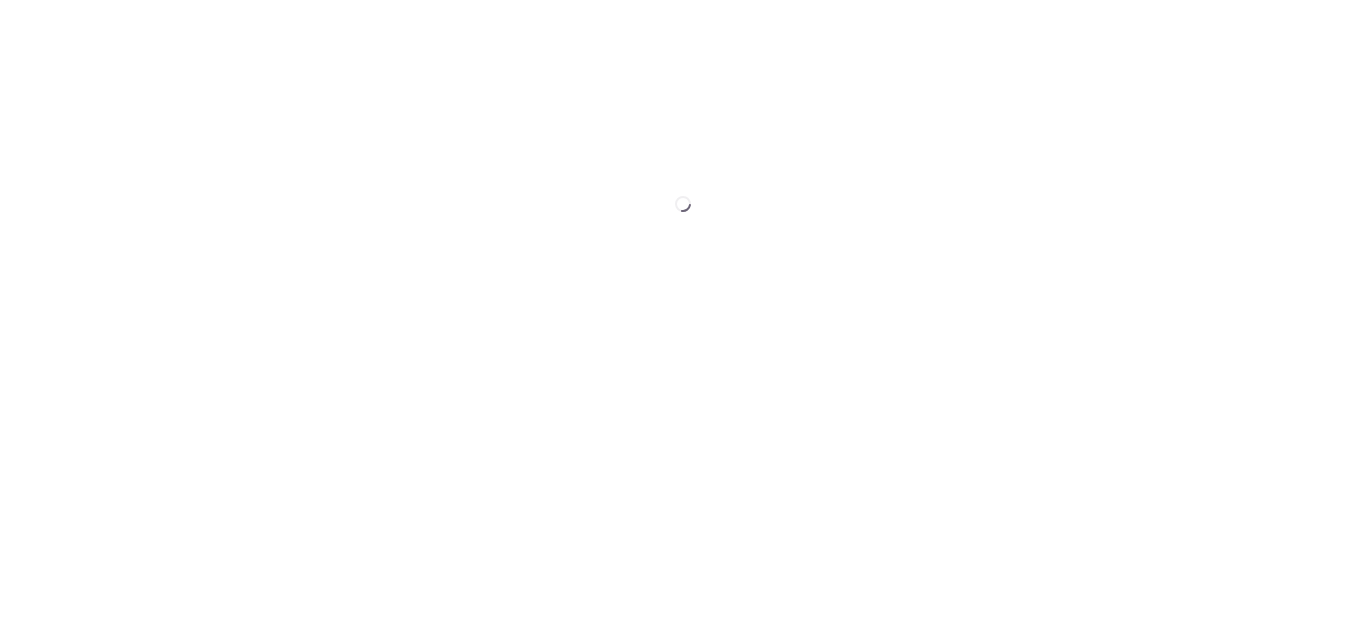 scroll, scrollTop: 0, scrollLeft: 0, axis: both 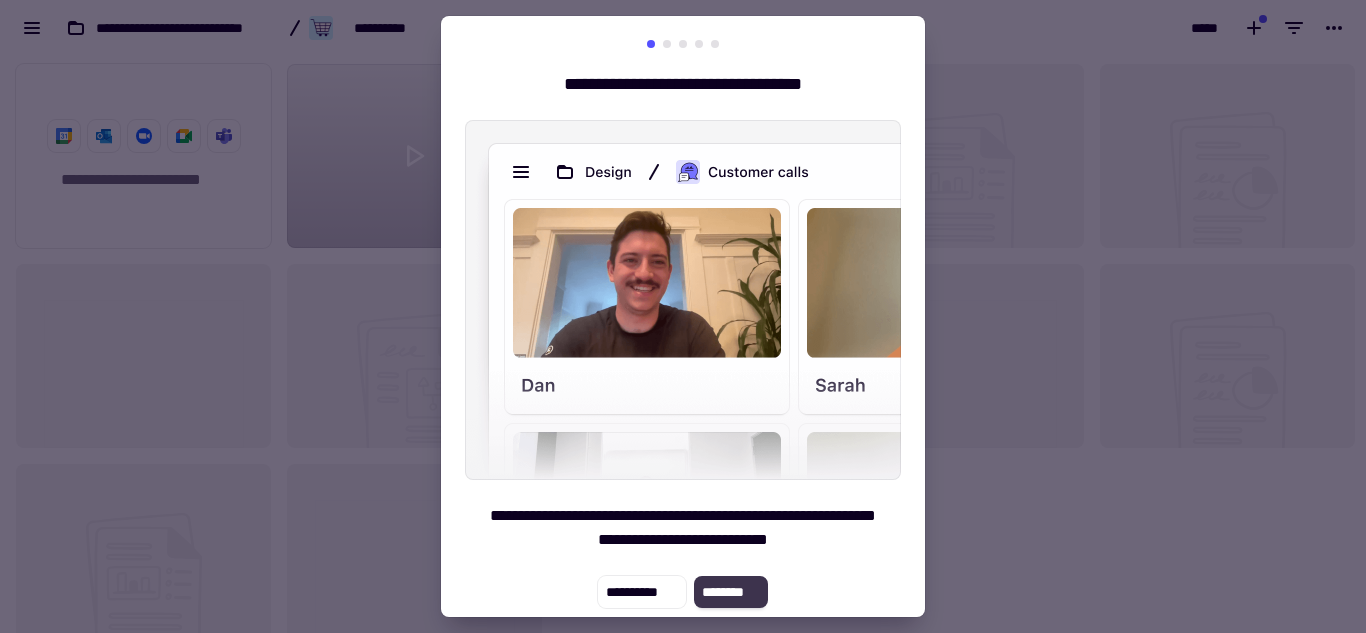 click on "********" 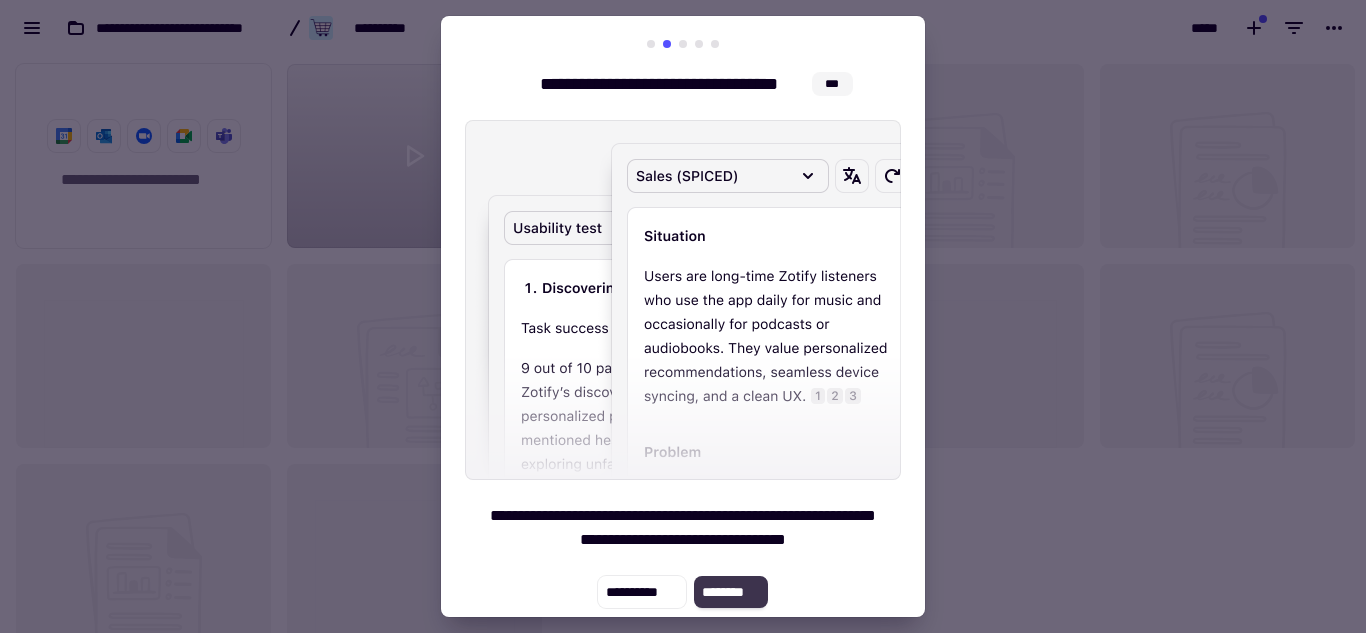 click on "********" 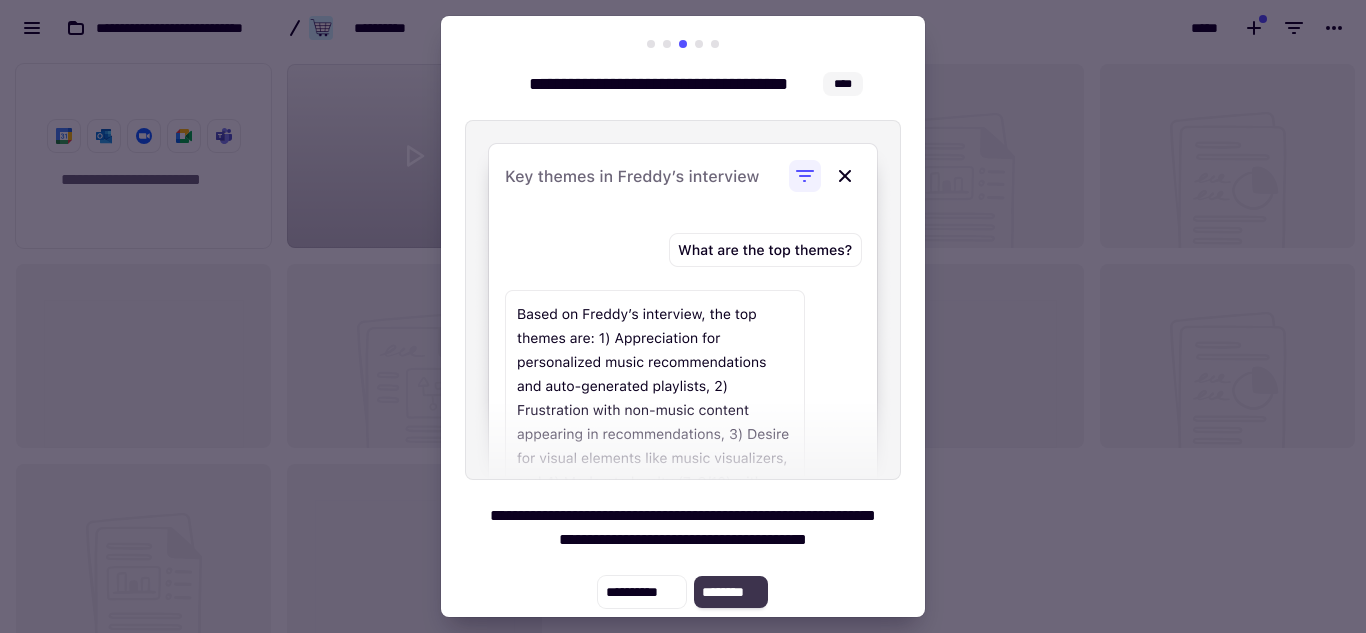 click on "********" 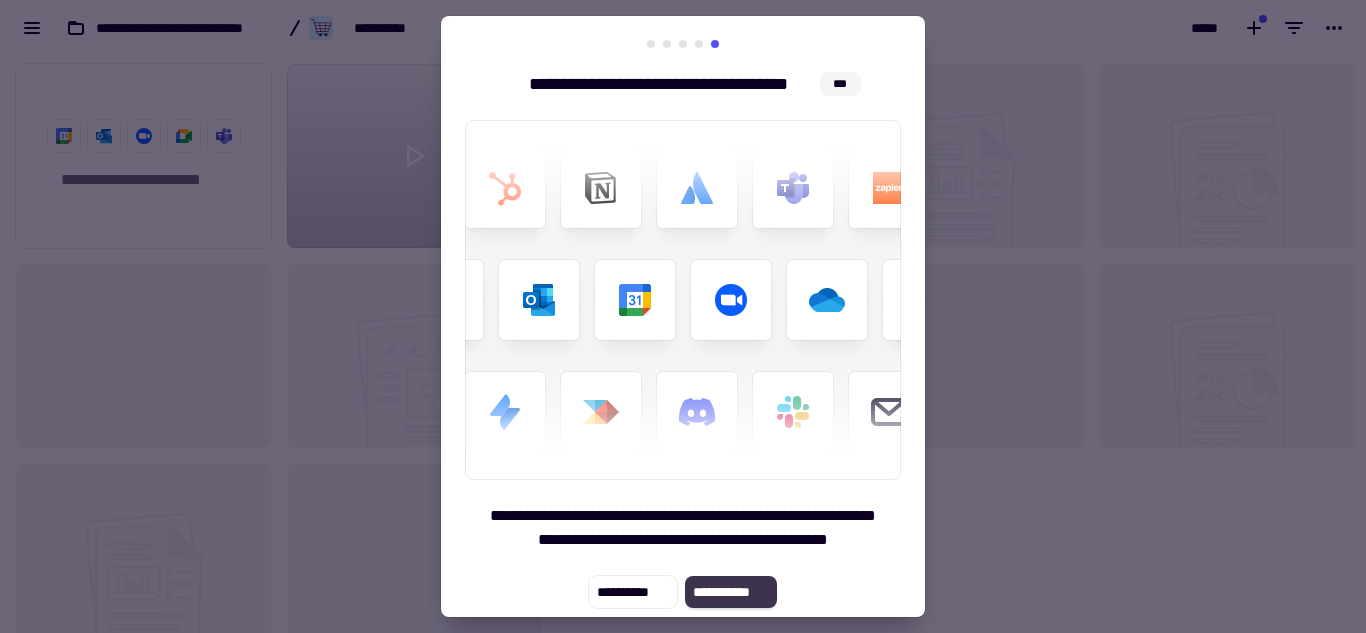 click on "**********" 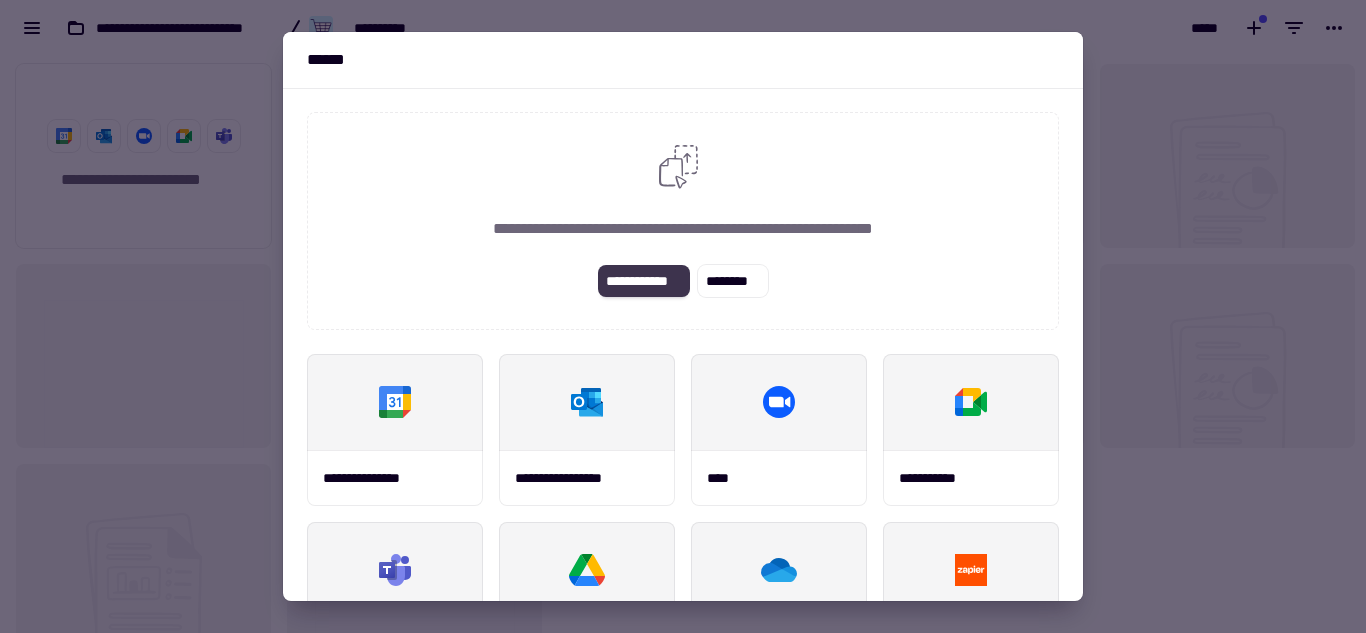 click on "**********" 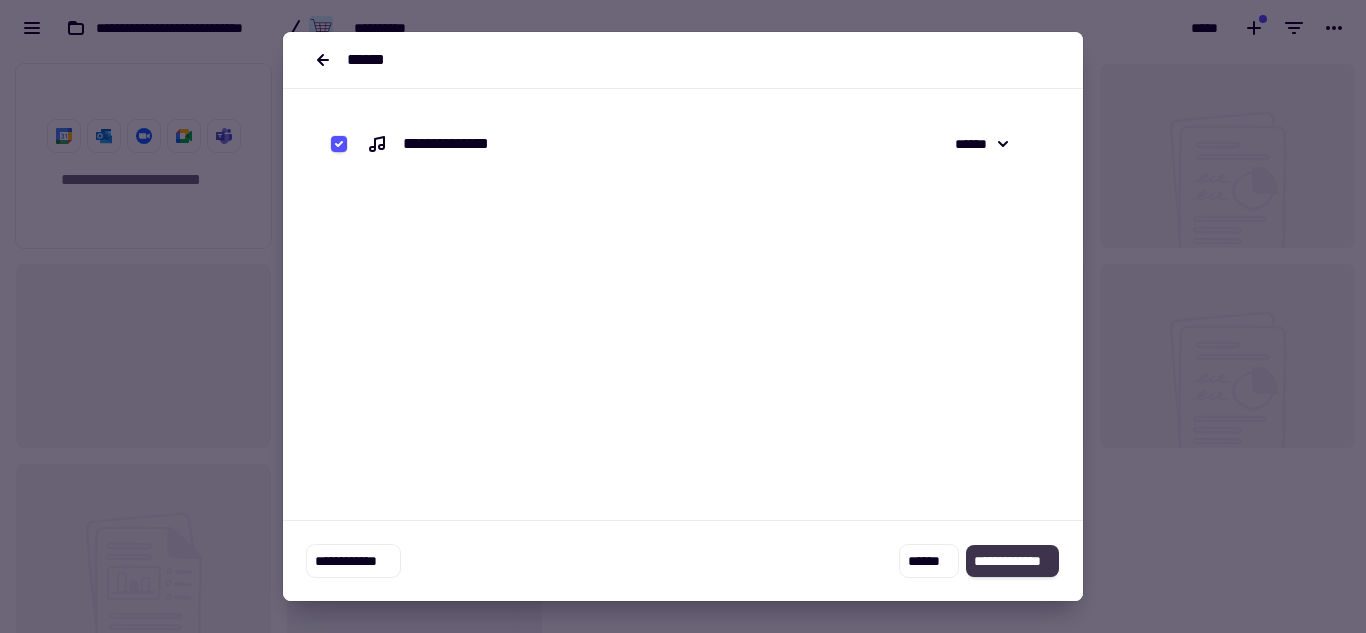 click on "**********" 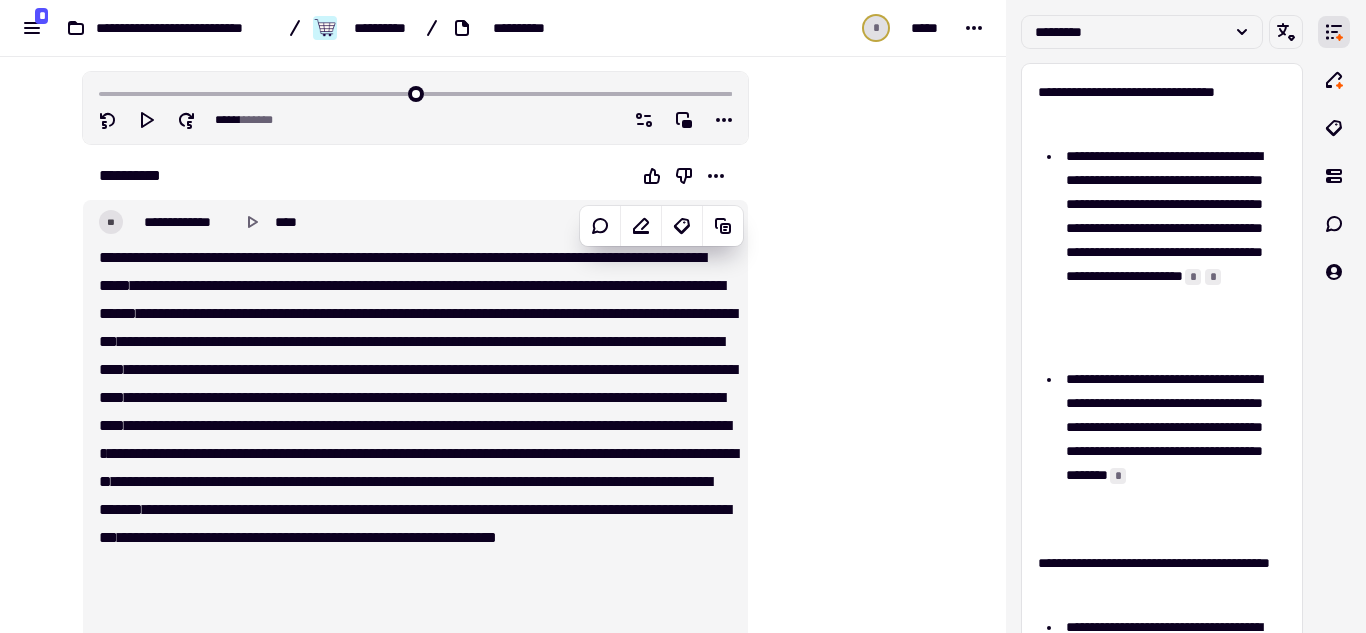 scroll, scrollTop: 200, scrollLeft: 0, axis: vertical 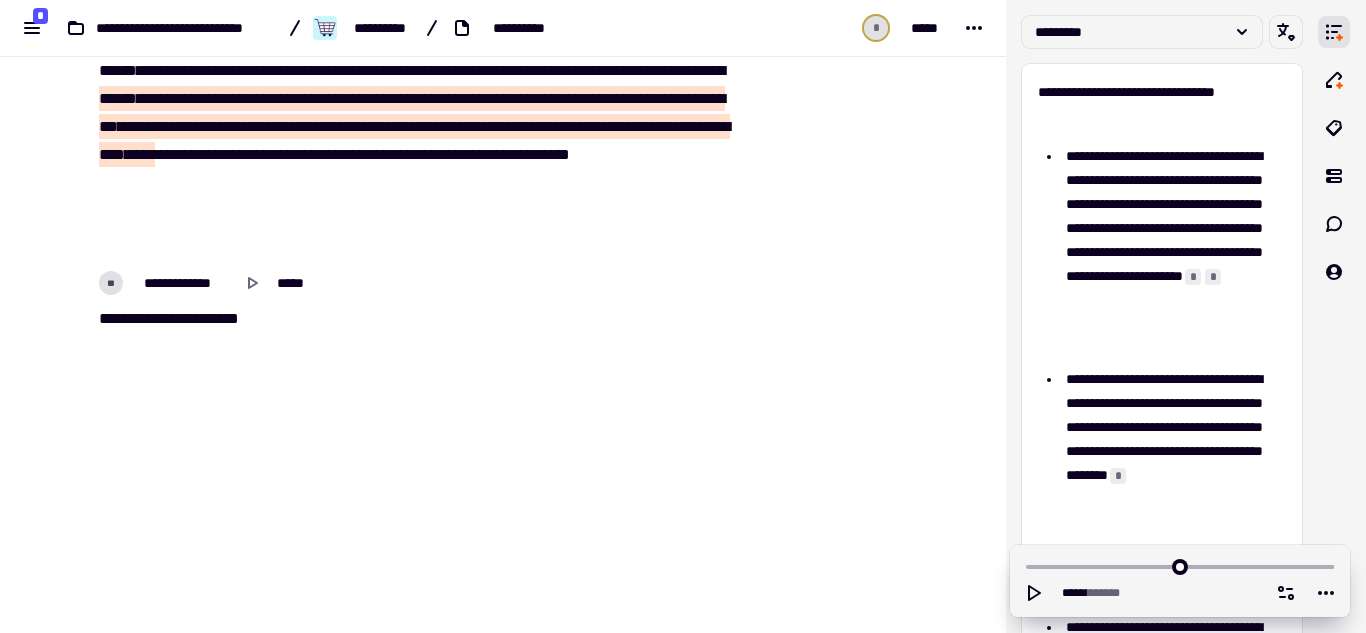 drag, startPoint x: 91, startPoint y: 211, endPoint x: 387, endPoint y: 388, distance: 344.88403 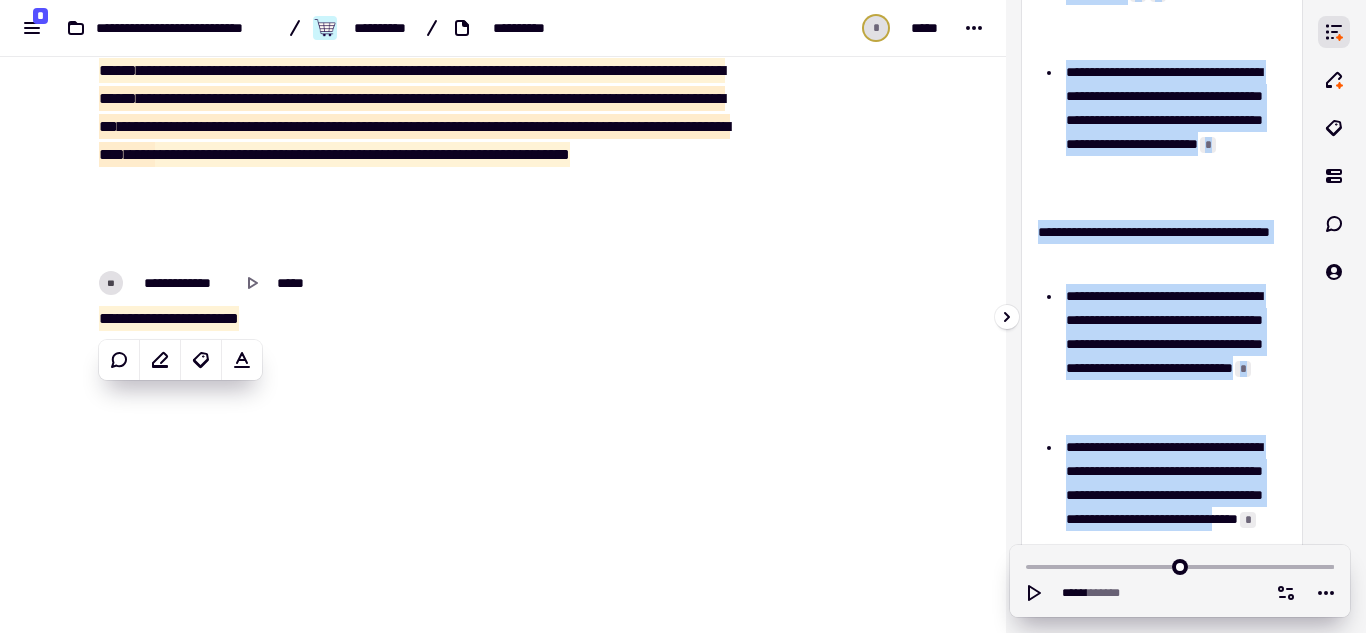 scroll, scrollTop: 906, scrollLeft: 0, axis: vertical 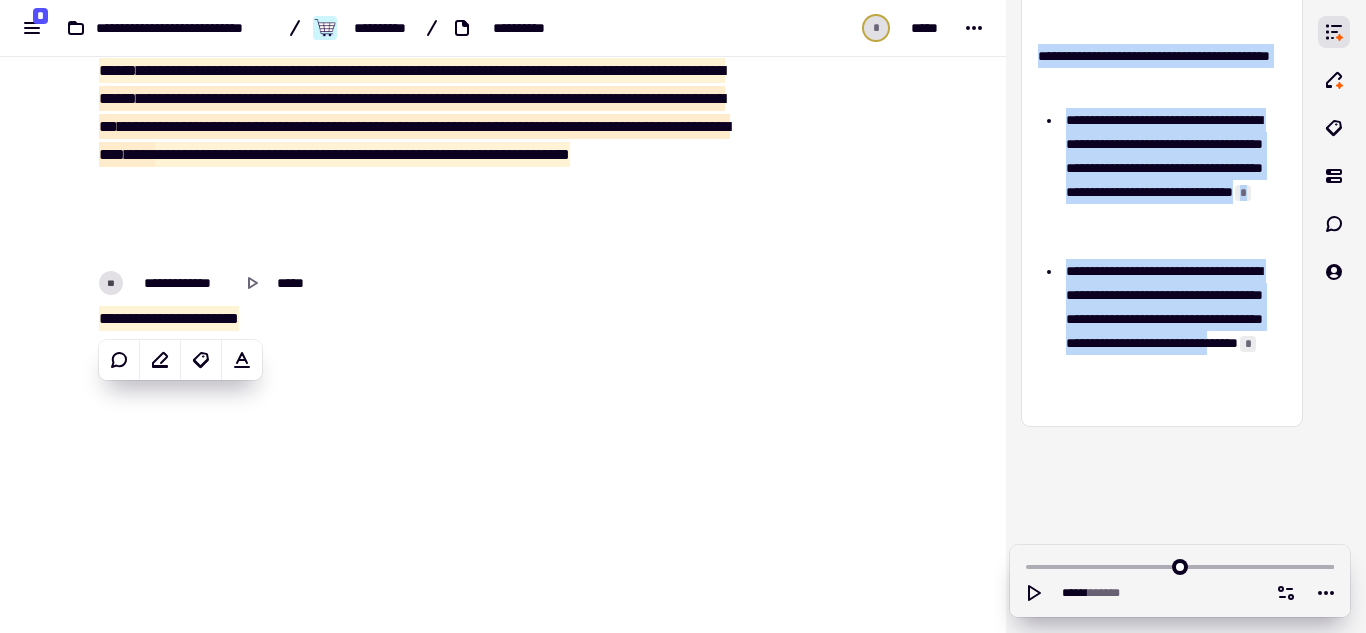 drag, startPoint x: 1040, startPoint y: 92, endPoint x: 1238, endPoint y: 487, distance: 441.84726 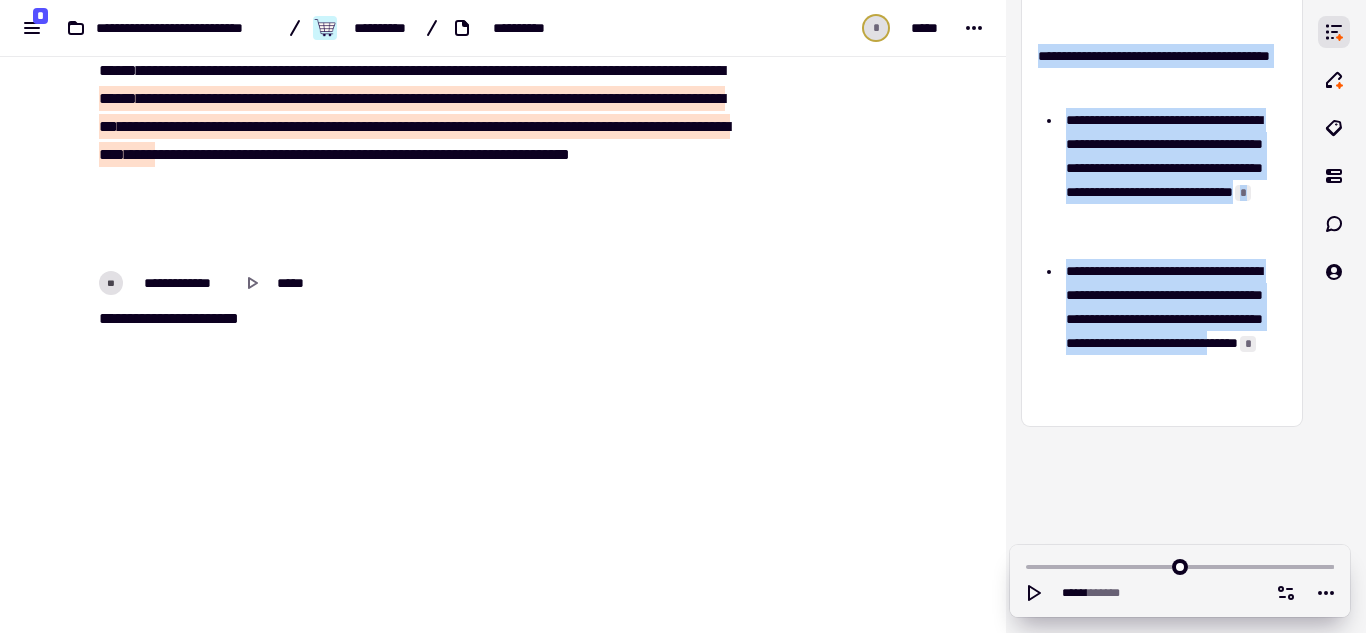 drag, startPoint x: 1238, startPoint y: 487, endPoint x: 1223, endPoint y: 437, distance: 52.201534 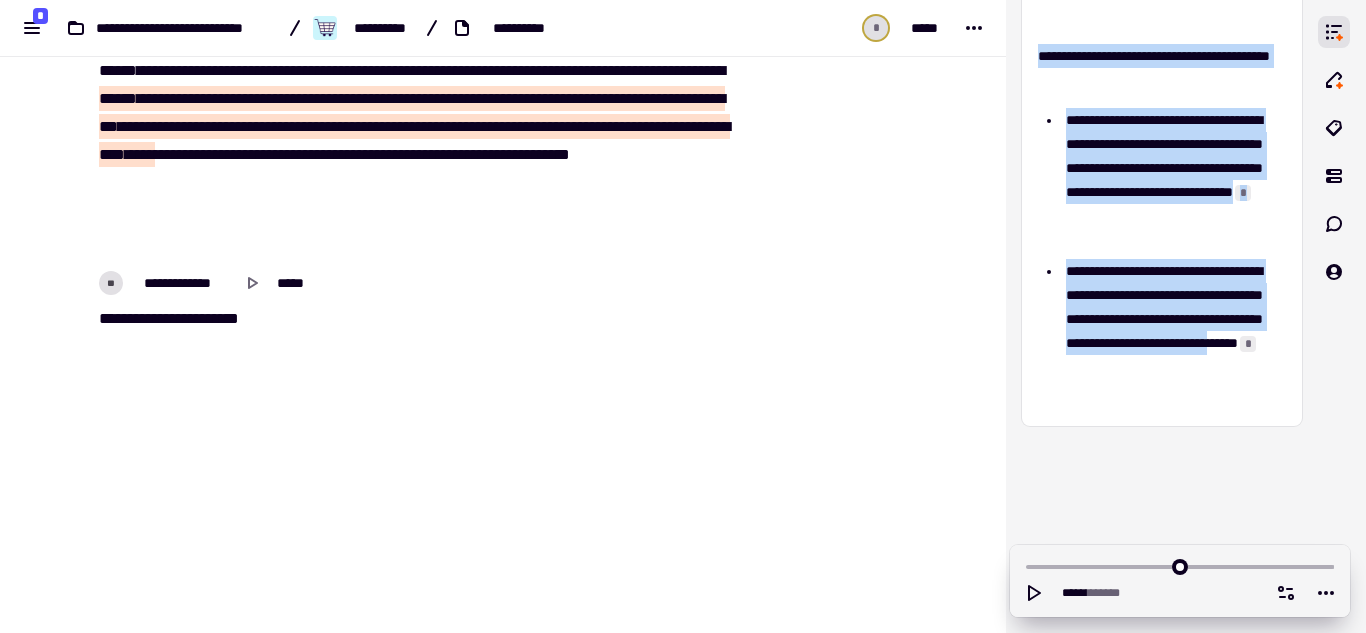 click on "**********" at bounding box center [1162, 316] 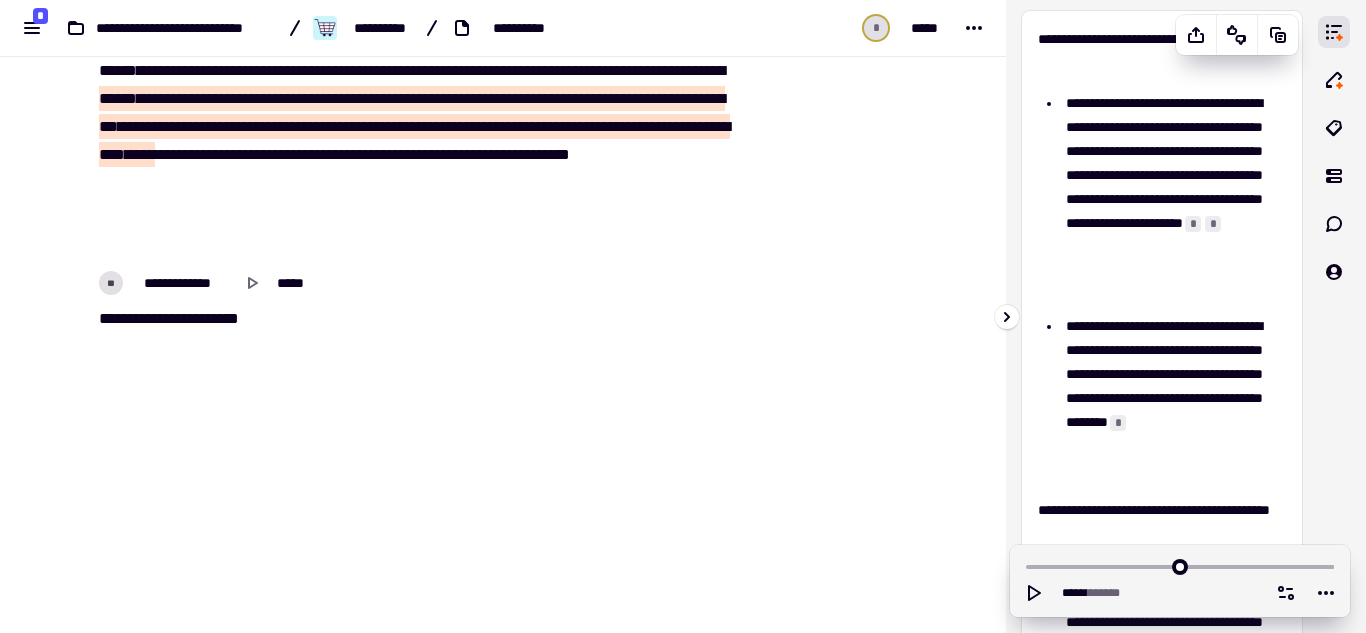 scroll, scrollTop: 0, scrollLeft: 0, axis: both 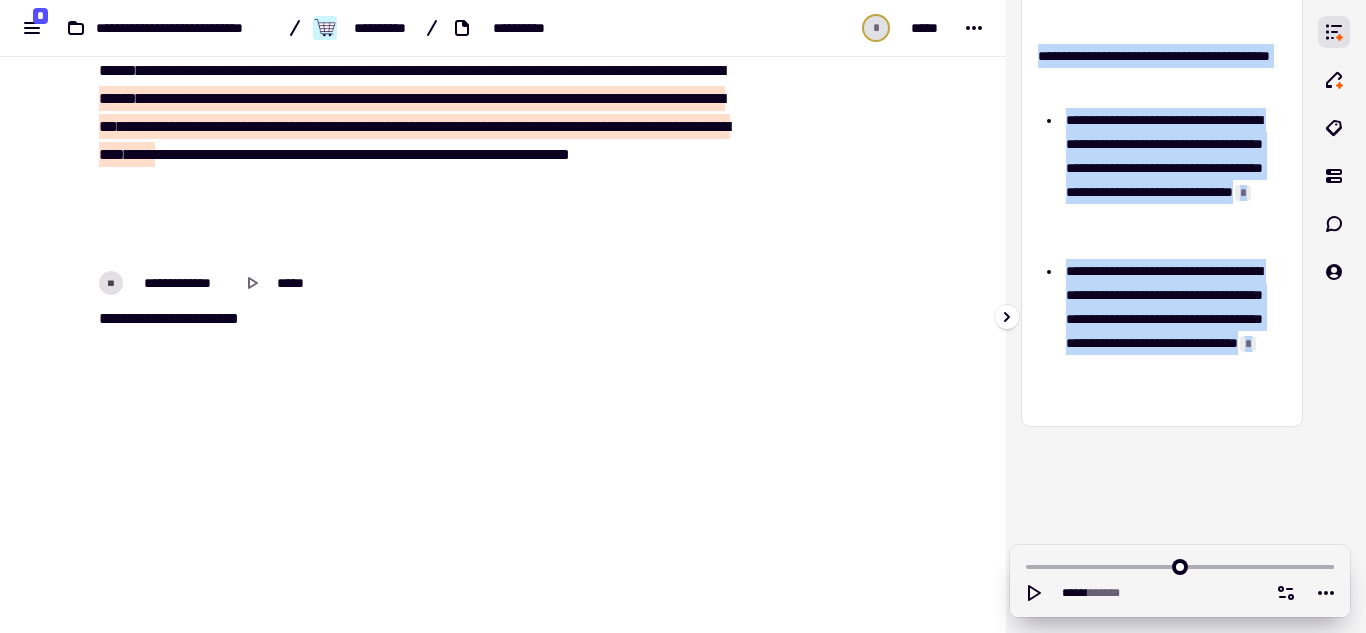 drag, startPoint x: 1037, startPoint y: 84, endPoint x: 1231, endPoint y: 410, distance: 379.35736 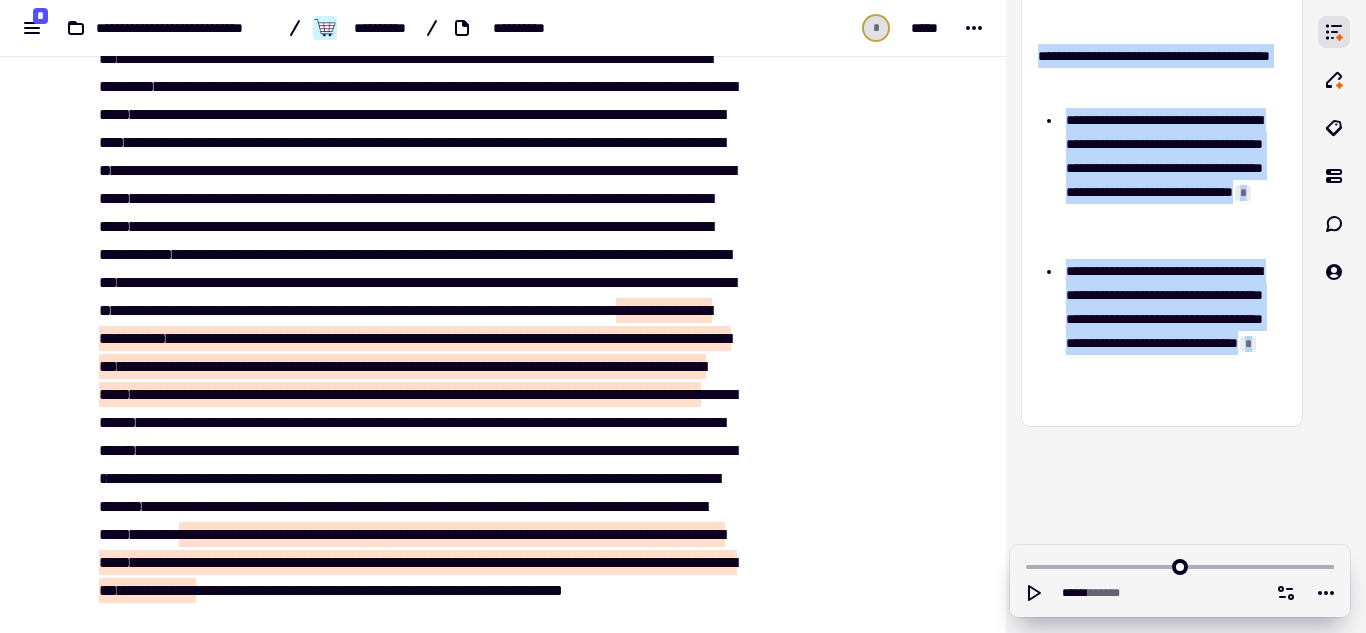 scroll, scrollTop: 5321, scrollLeft: 0, axis: vertical 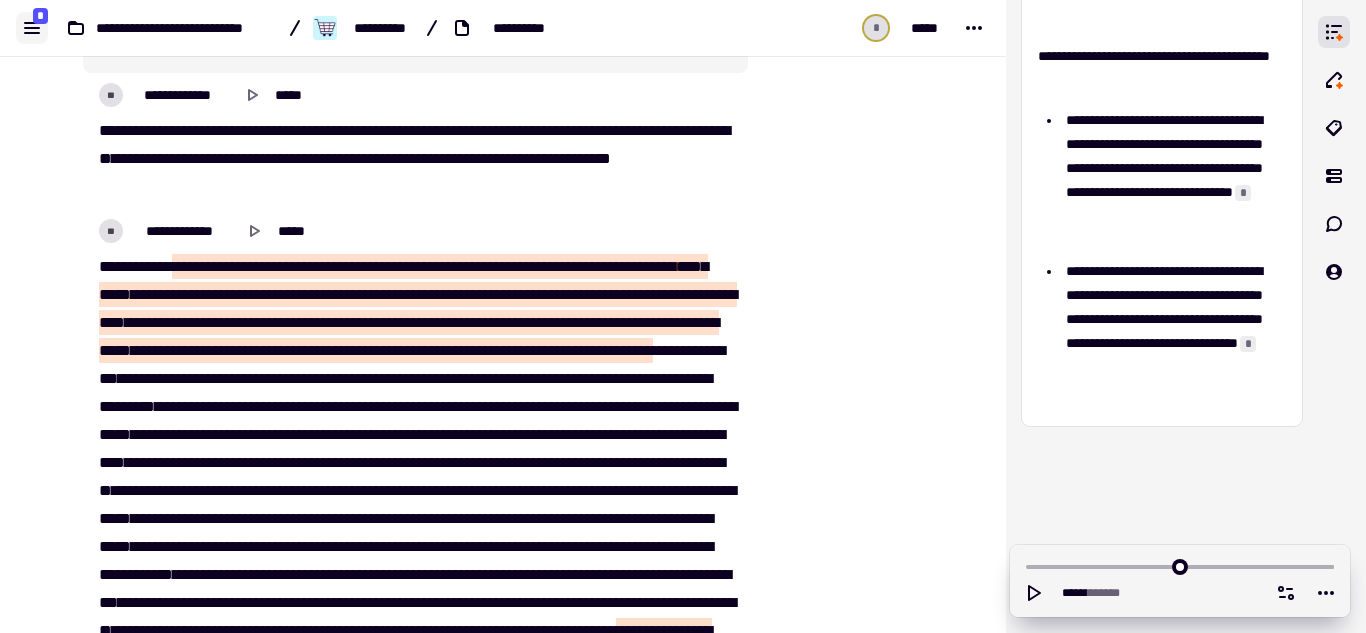 click on "**********" at bounding box center [361, 28] 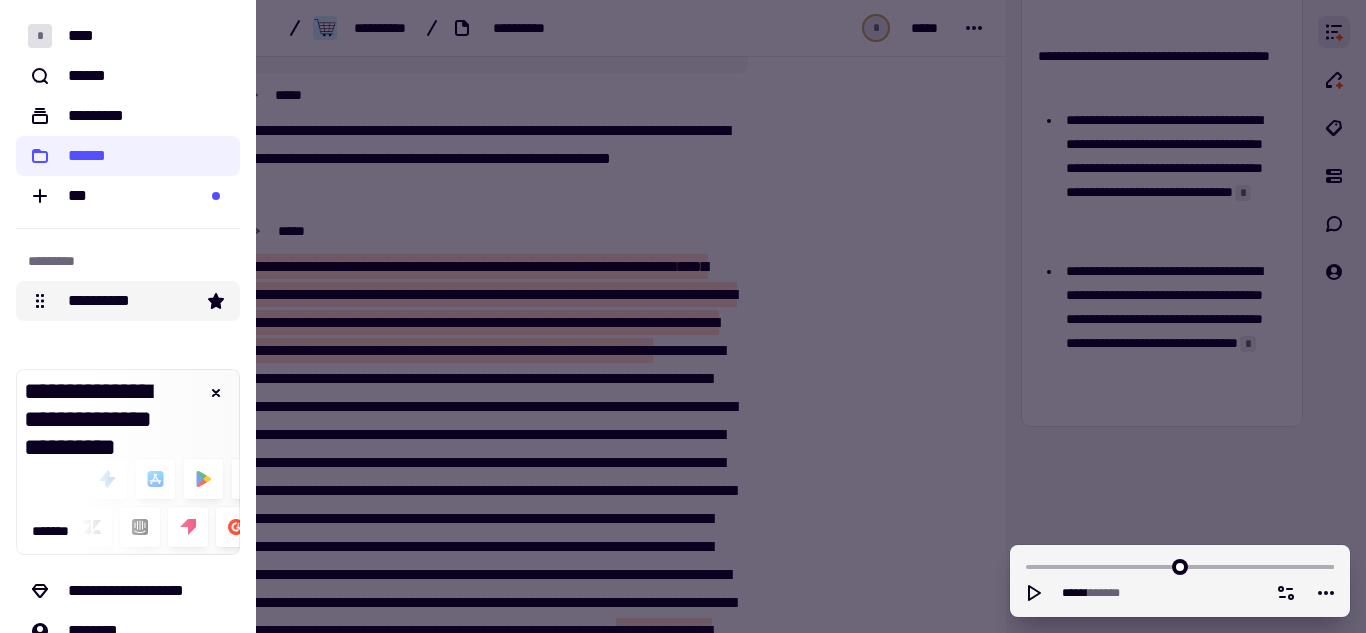 click on "**********" 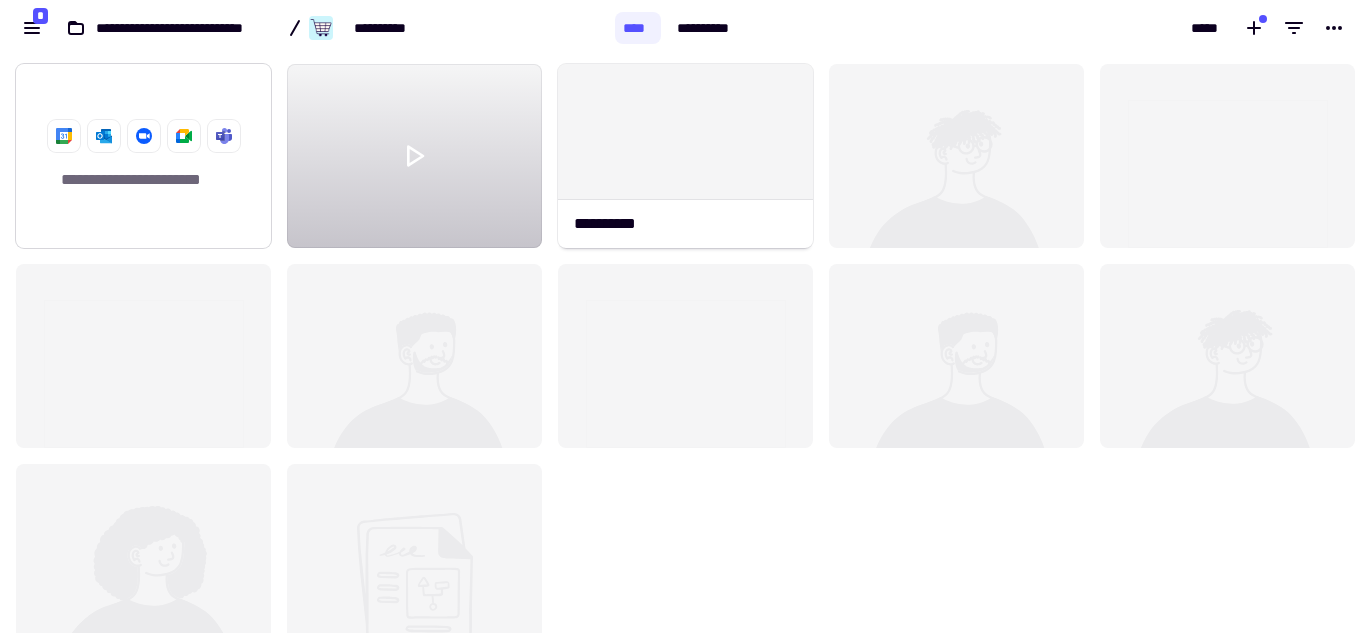 scroll, scrollTop: 16, scrollLeft: 16, axis: both 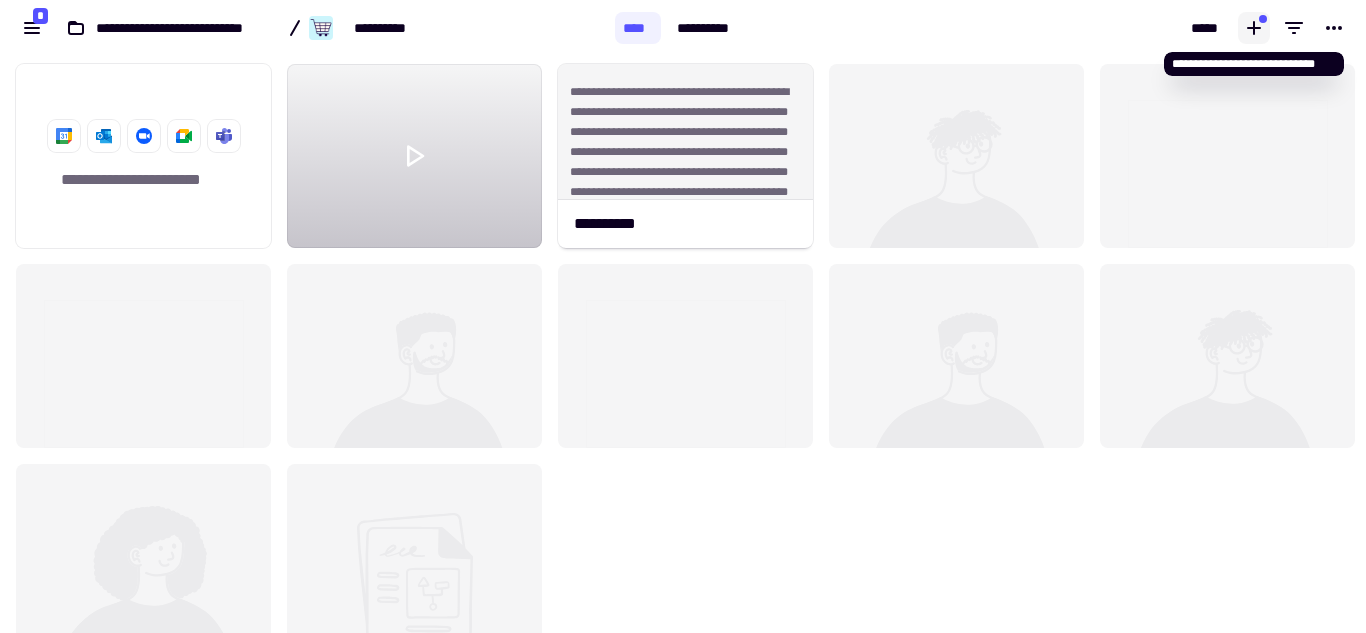 click 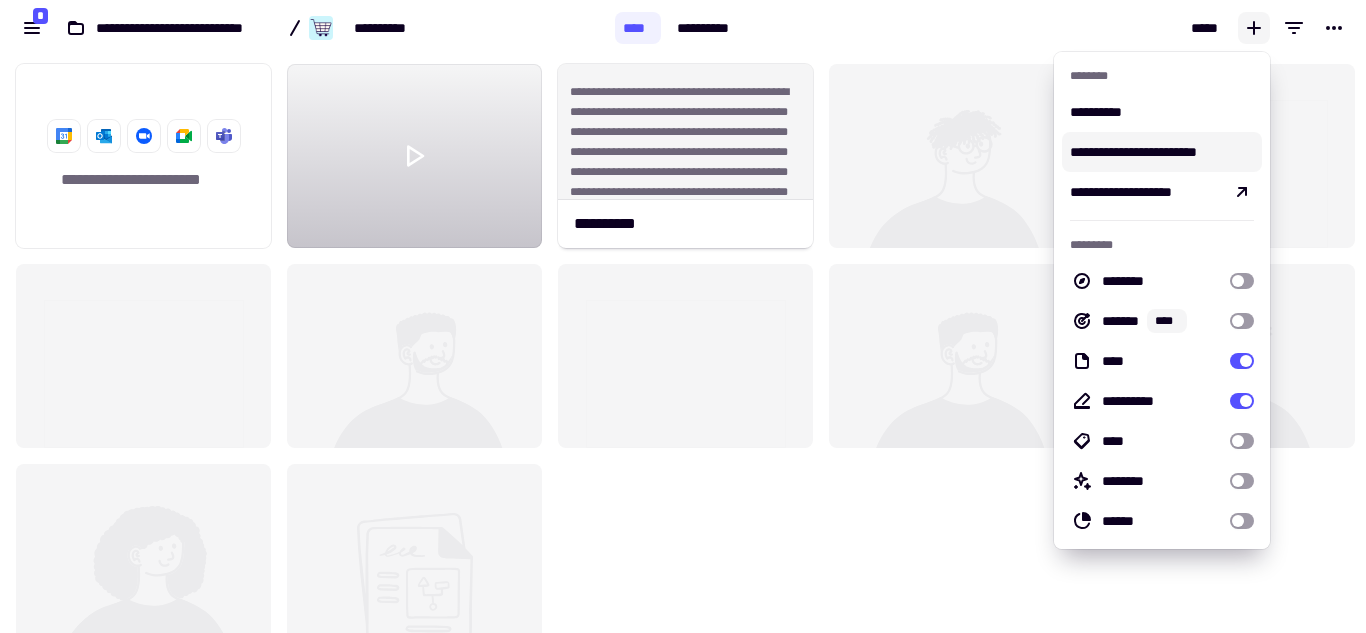 click on "**********" at bounding box center [1162, 152] 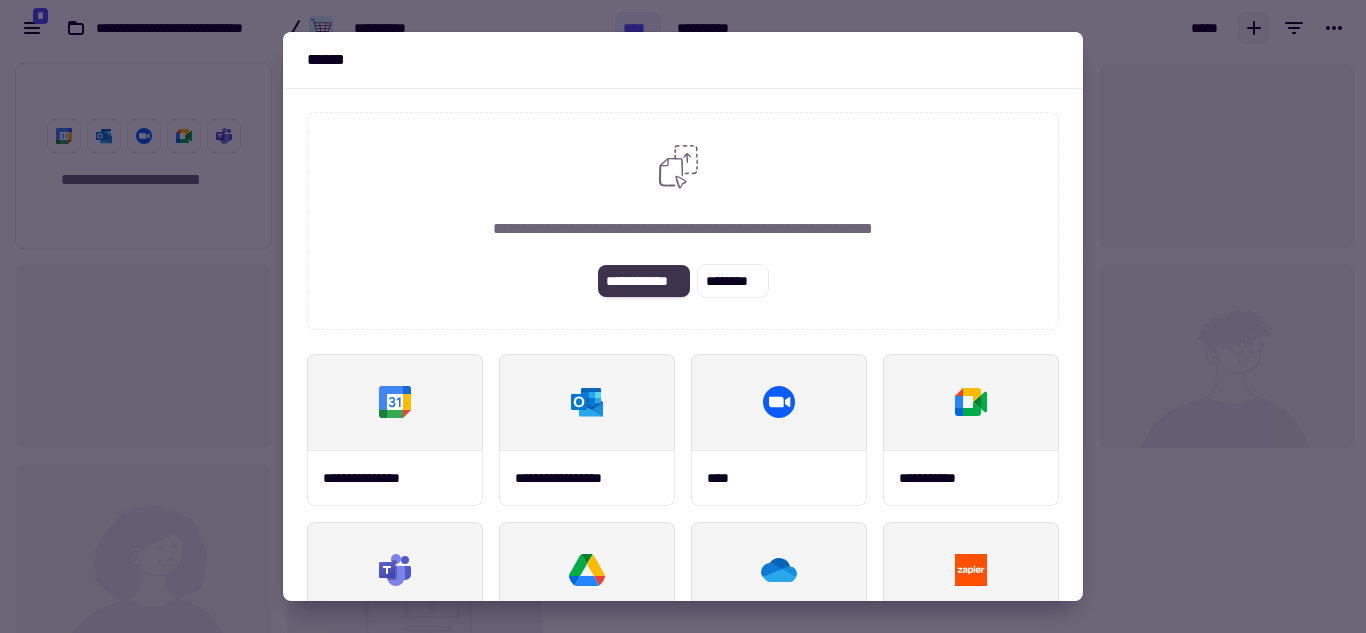 click on "**********" 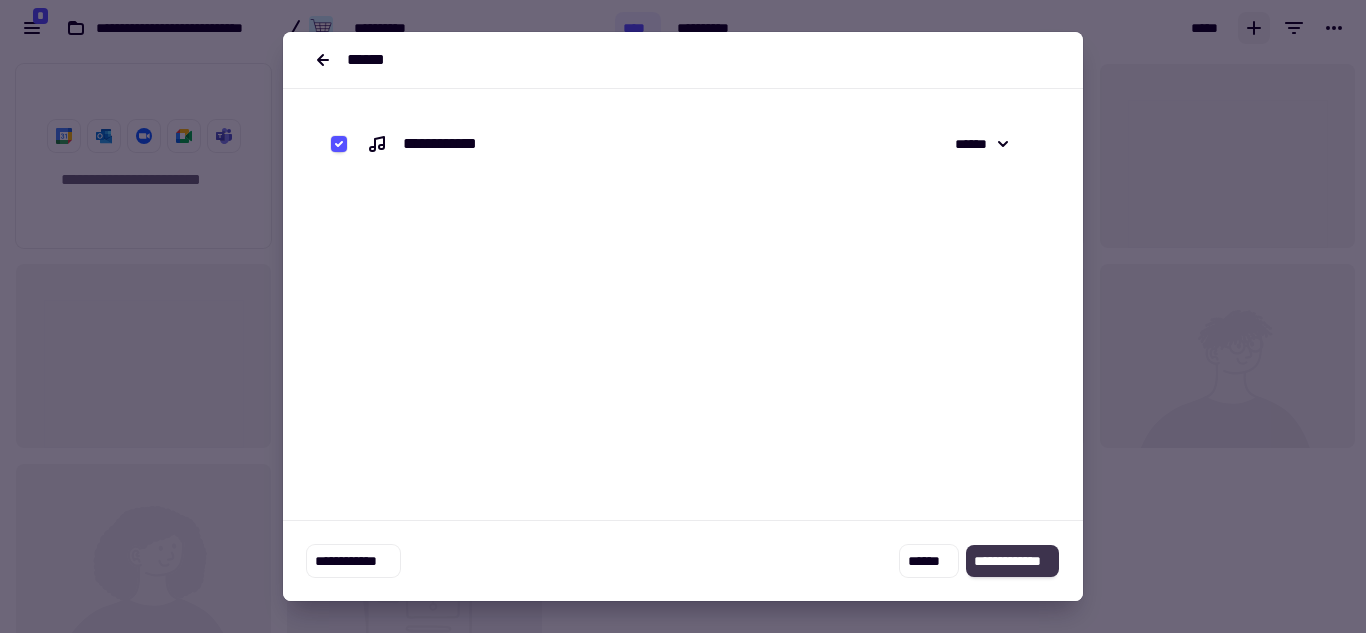 click on "**********" 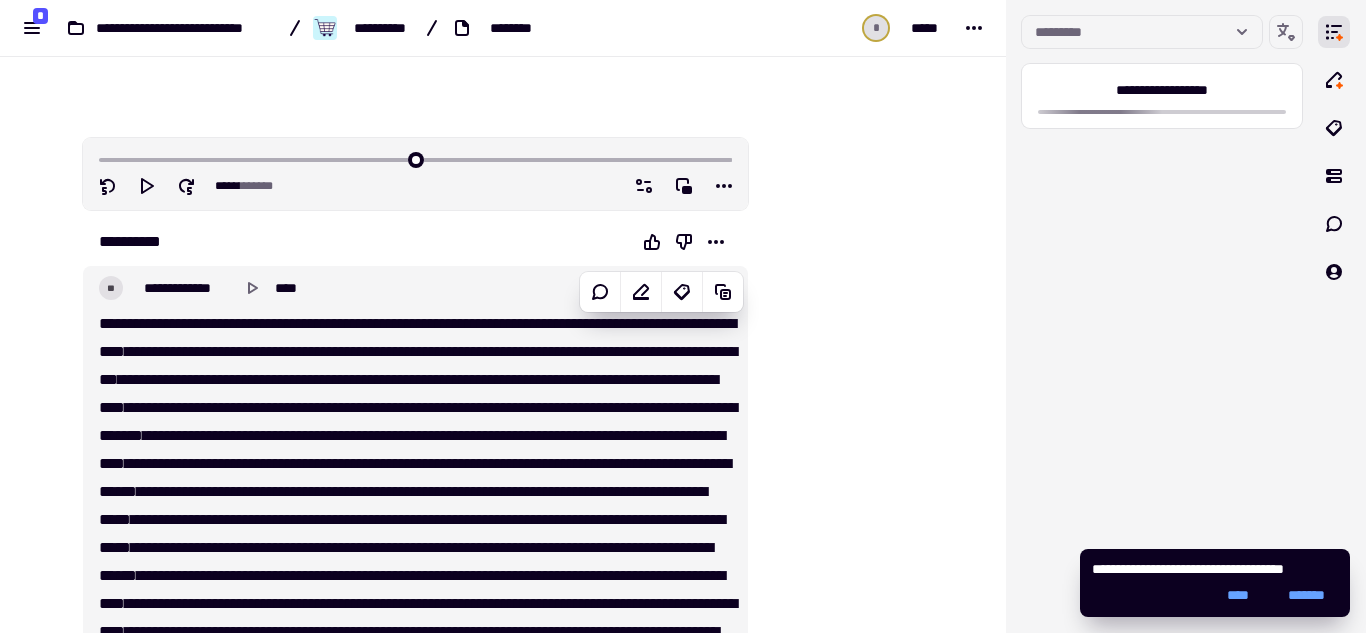 scroll, scrollTop: 100, scrollLeft: 0, axis: vertical 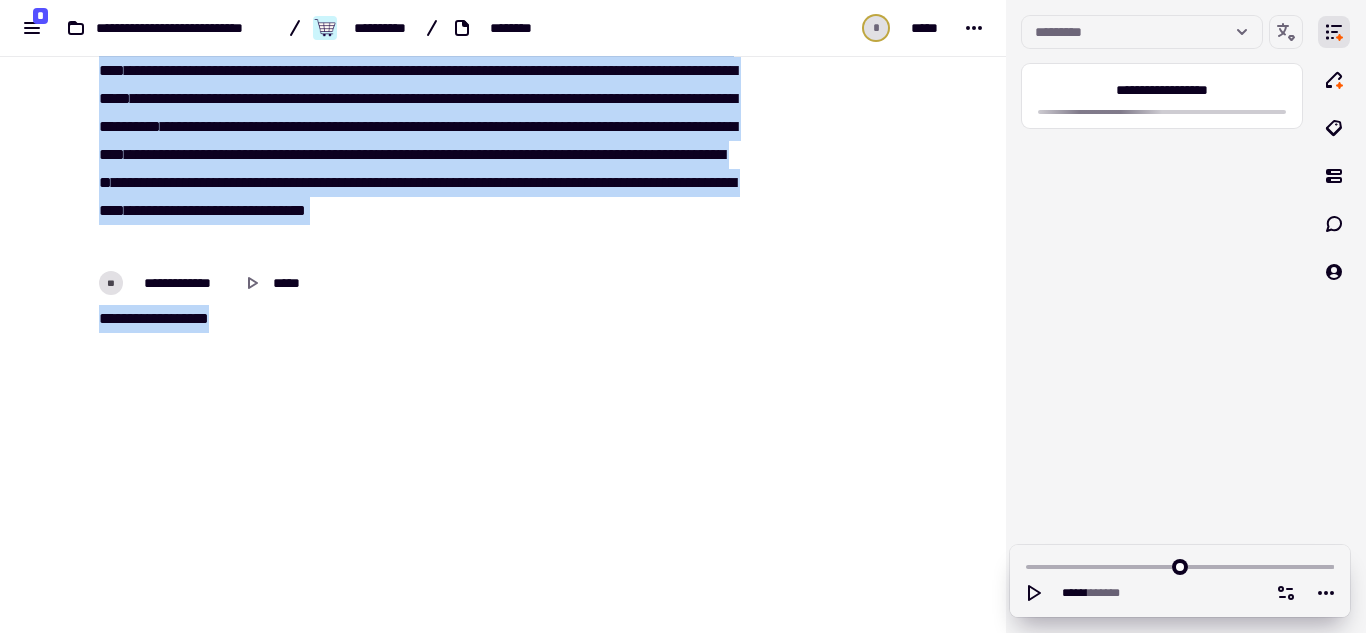 drag, startPoint x: 90, startPoint y: 314, endPoint x: 661, endPoint y: 312, distance: 571.0035 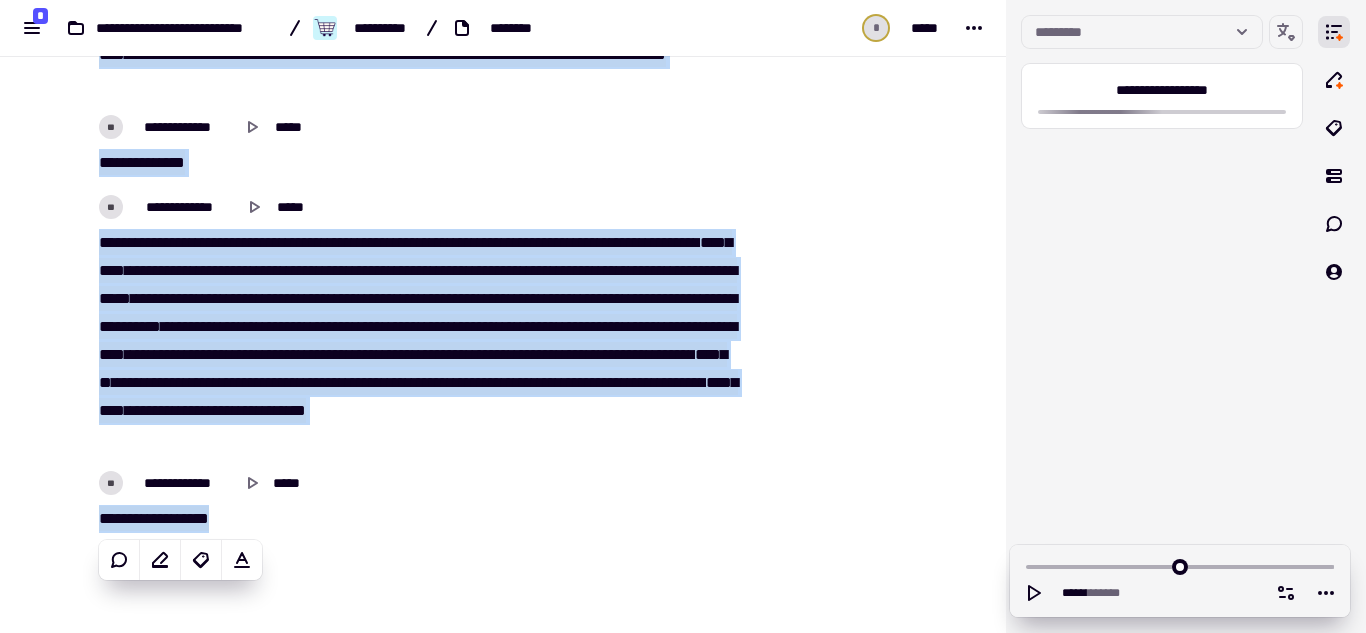 scroll, scrollTop: 5673, scrollLeft: 0, axis: vertical 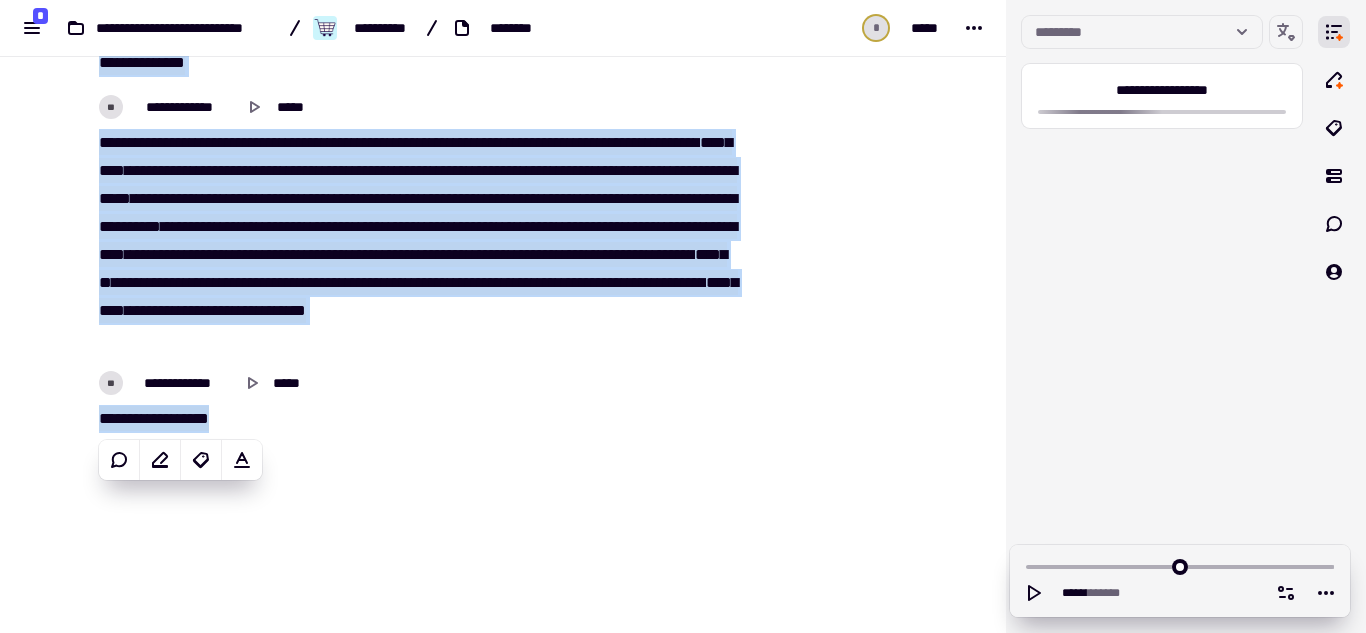 copy on "**********" 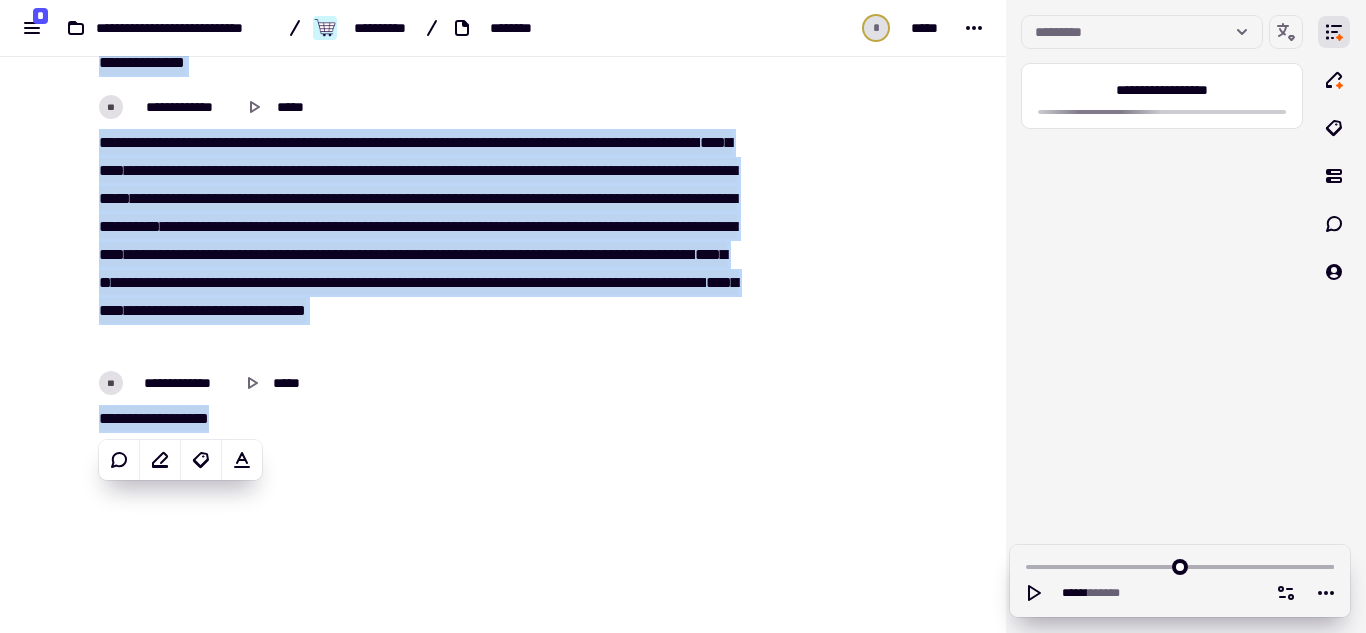 scroll, scrollTop: 5473, scrollLeft: 0, axis: vertical 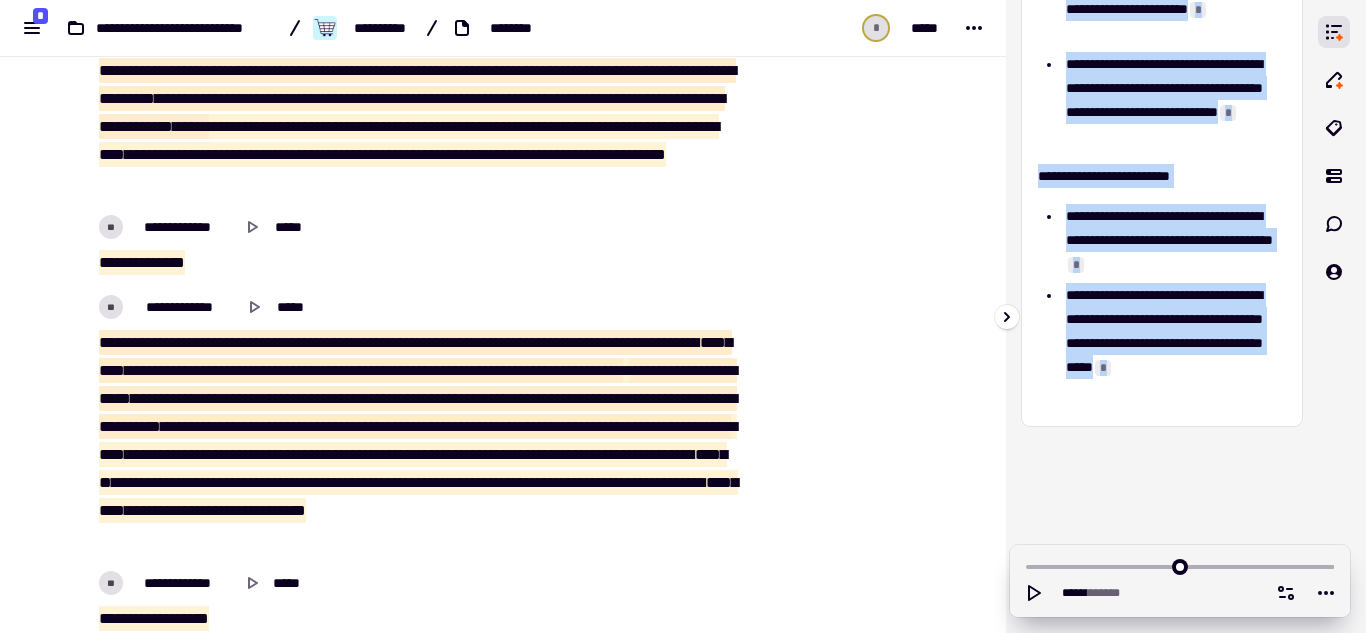 drag, startPoint x: 1029, startPoint y: 86, endPoint x: 1236, endPoint y: 479, distance: 444.1824 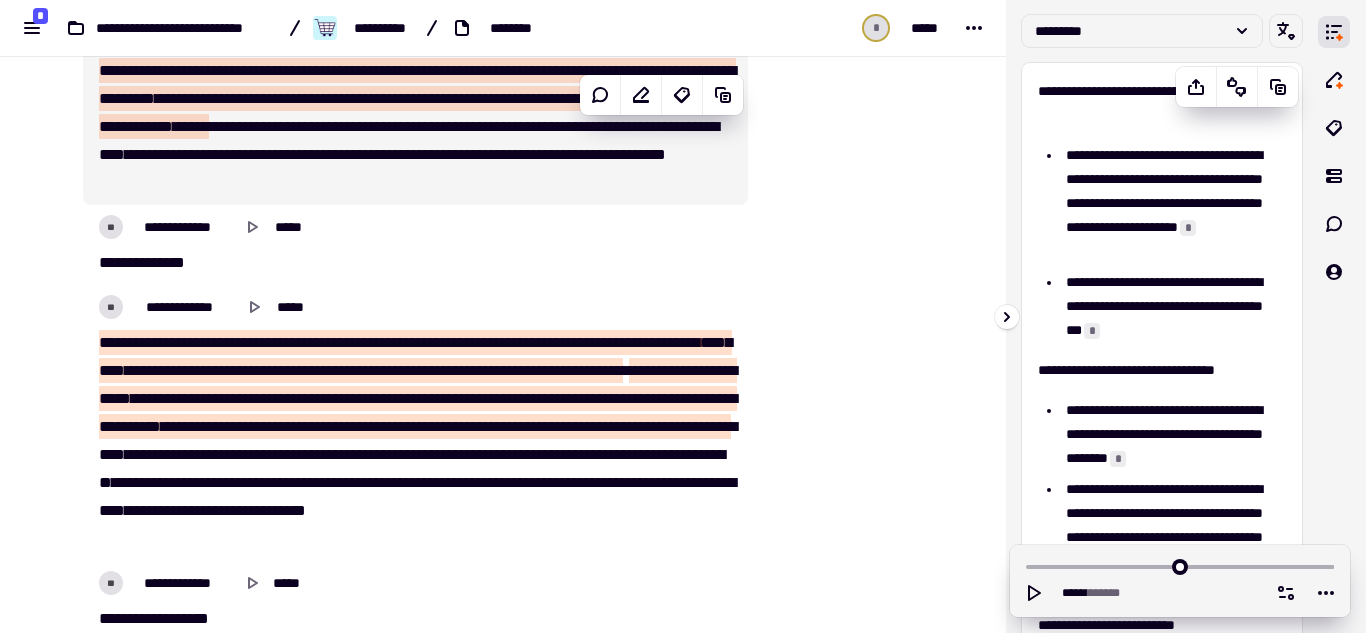 scroll, scrollTop: 0, scrollLeft: 0, axis: both 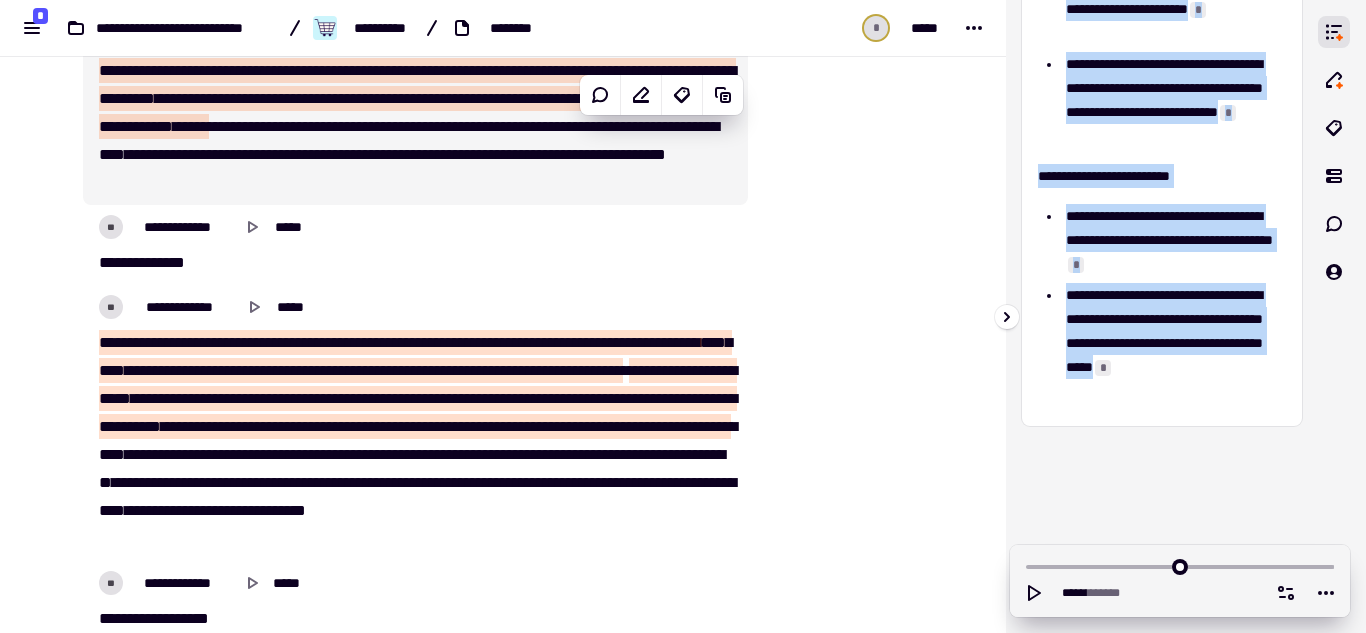 drag, startPoint x: 1034, startPoint y: 88, endPoint x: 1165, endPoint y: 406, distance: 343.92587 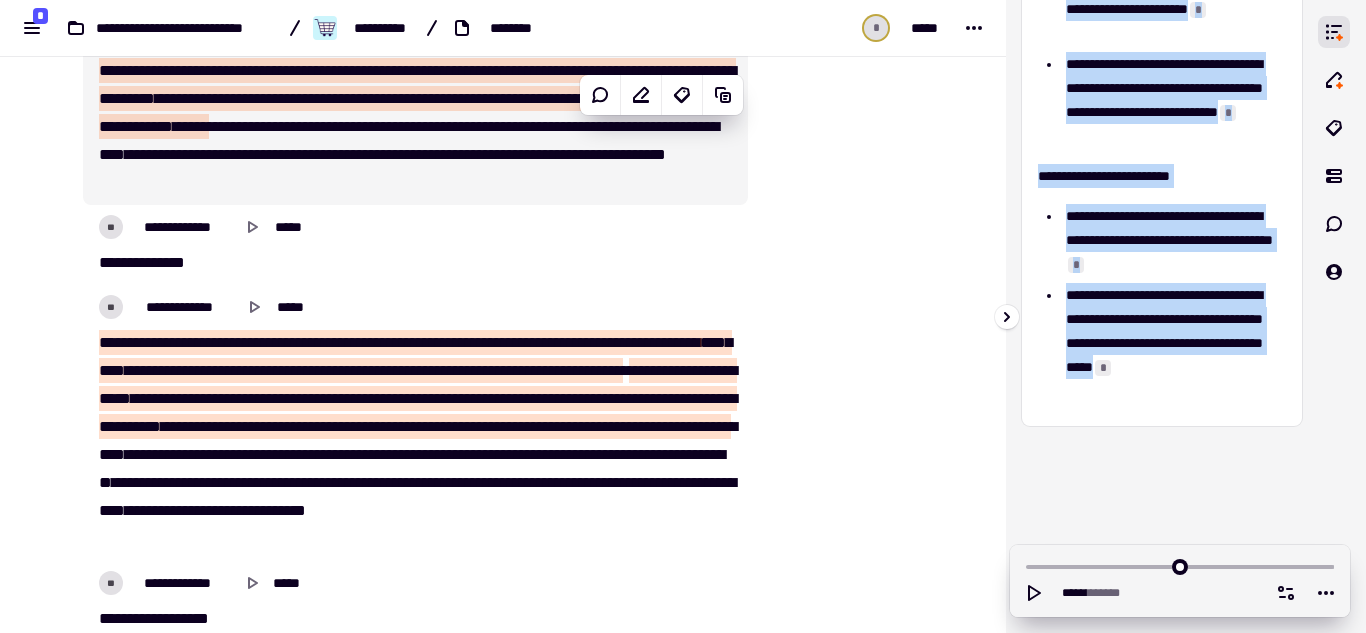 click on "**********" at bounding box center [1162, -108] 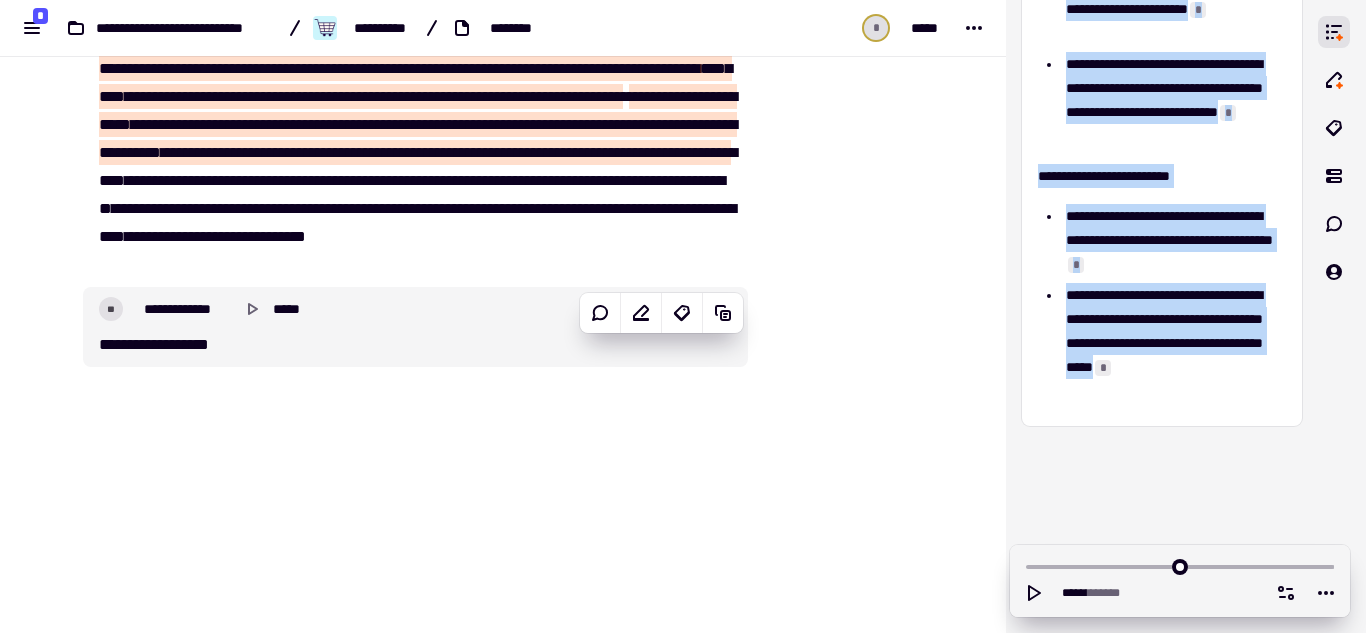 scroll, scrollTop: 5773, scrollLeft: 0, axis: vertical 